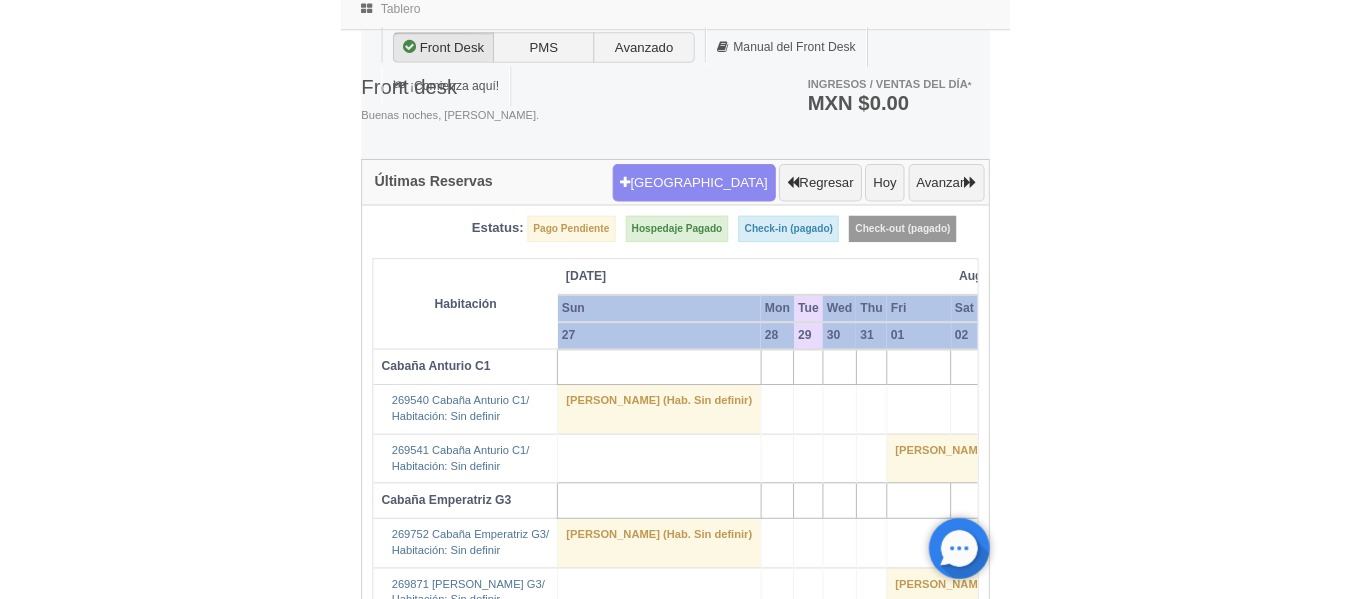 scroll, scrollTop: 0, scrollLeft: 0, axis: both 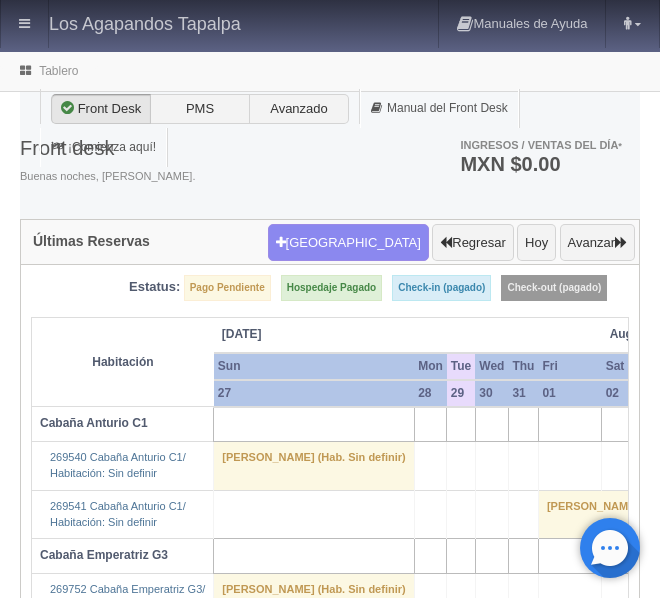click on "August
Aug" at bounding box center [670, 335] 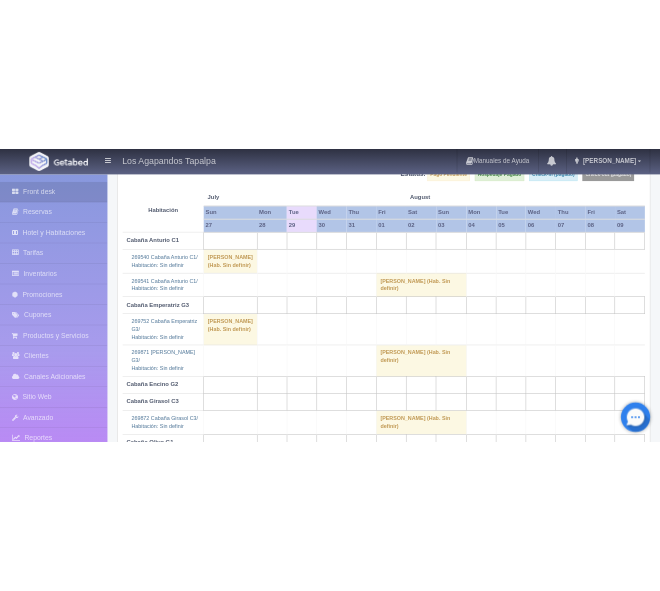 scroll, scrollTop: 100, scrollLeft: 0, axis: vertical 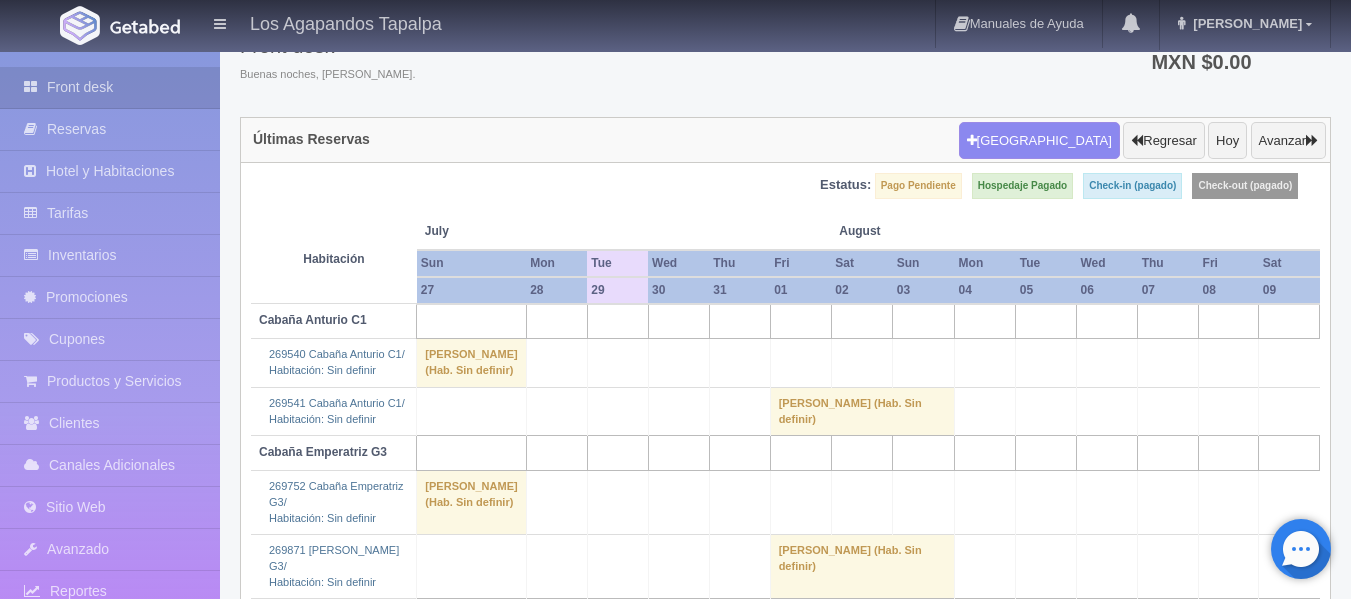 click on "August" at bounding box center [892, 231] 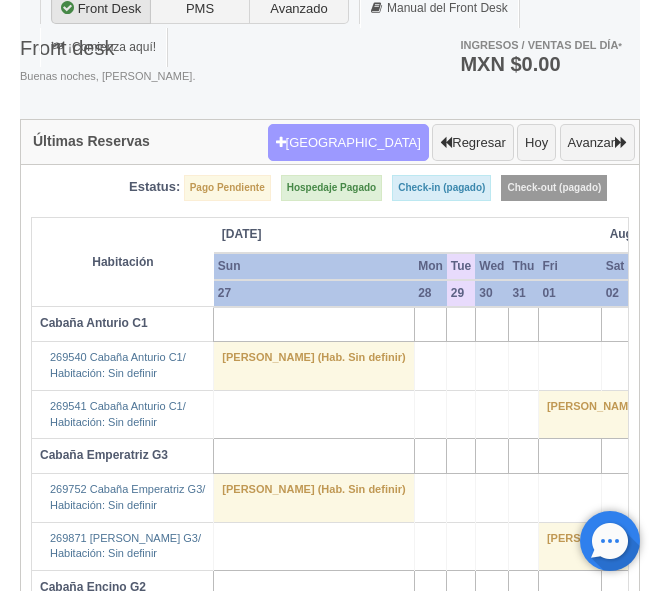 click on "Nueva Reserva" at bounding box center (348, 143) 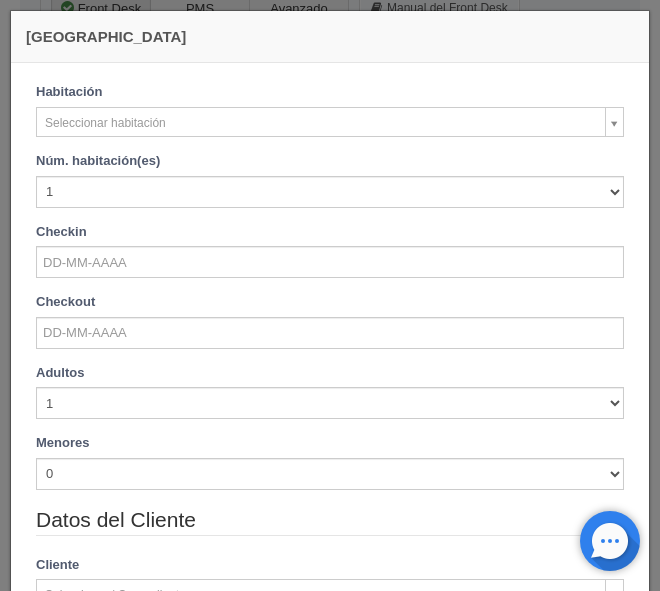 checkbox on "false" 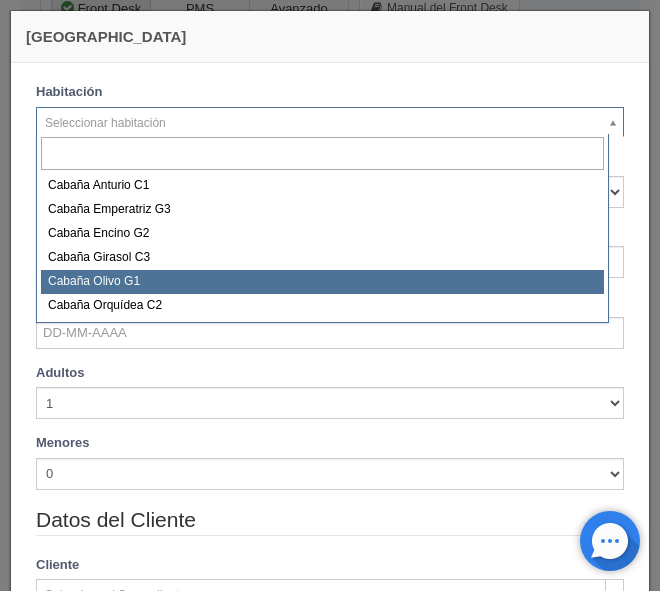 select on "2276" 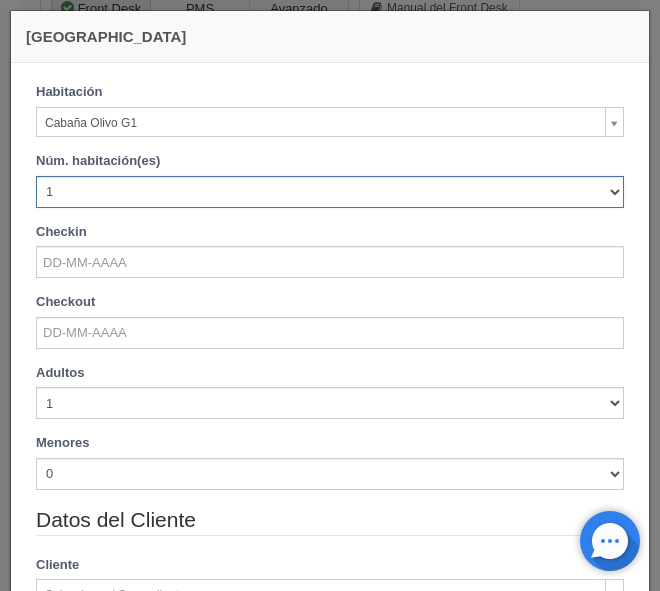 click on "1
2
3
4
5
6
7
8
9
10
11
12
13
14
15
16
17
18
19
20" at bounding box center [330, 192] 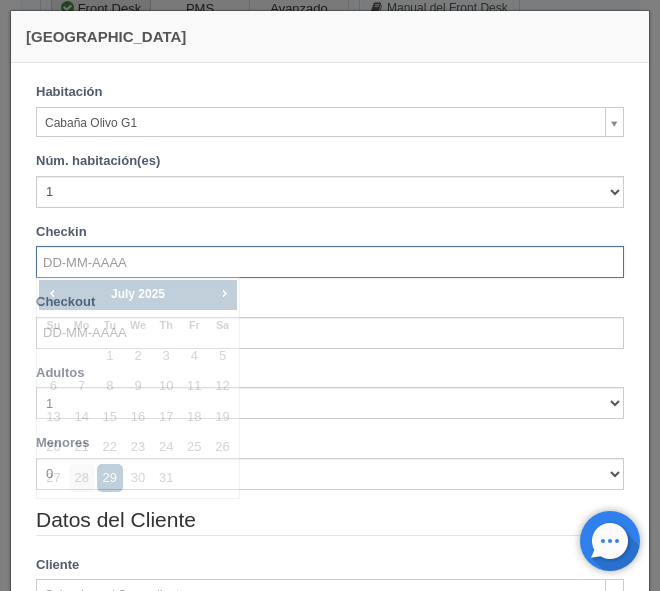 click at bounding box center (330, 262) 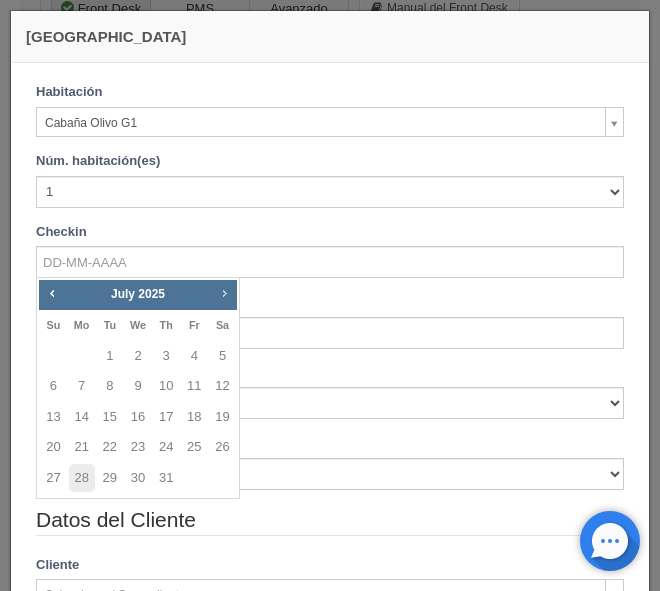 click on "Next" at bounding box center (224, 293) 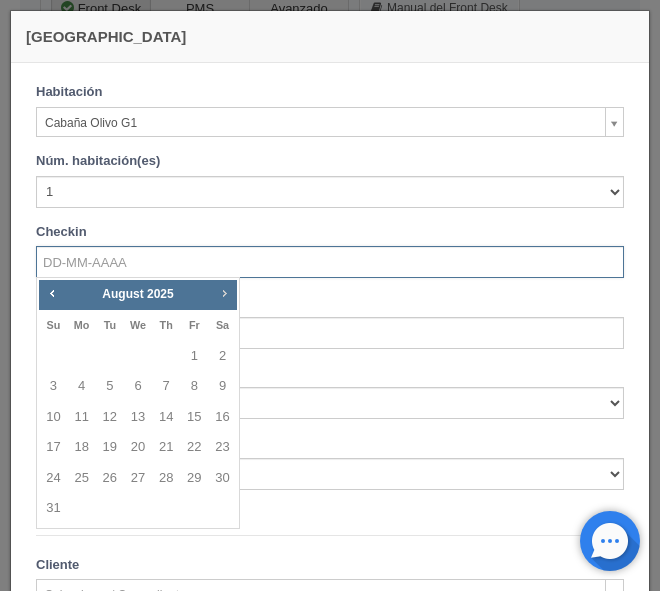 checkbox on "false" 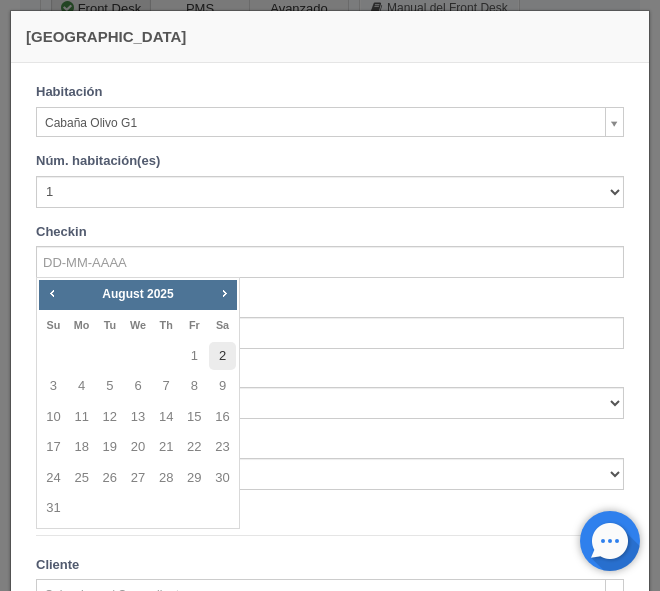 click on "2" at bounding box center (222, 356) 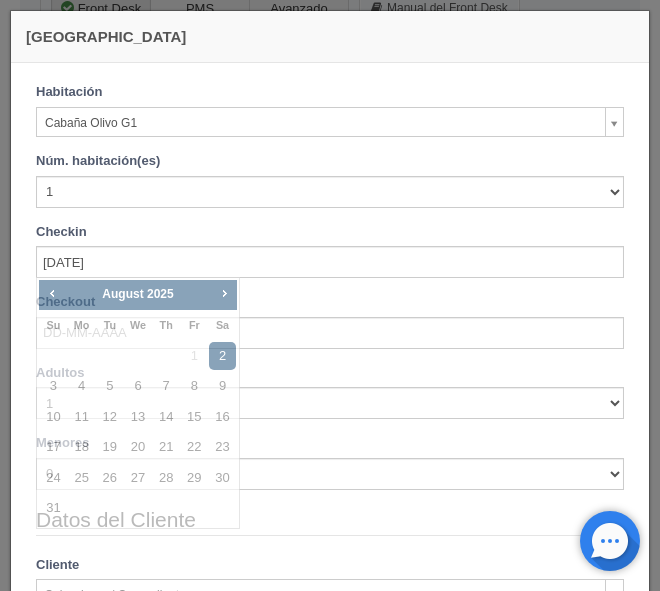 checkbox on "false" 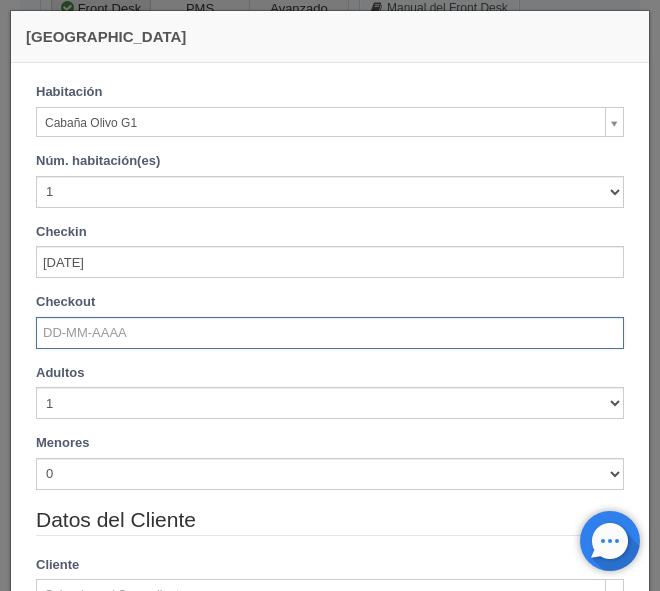 click at bounding box center [330, 333] 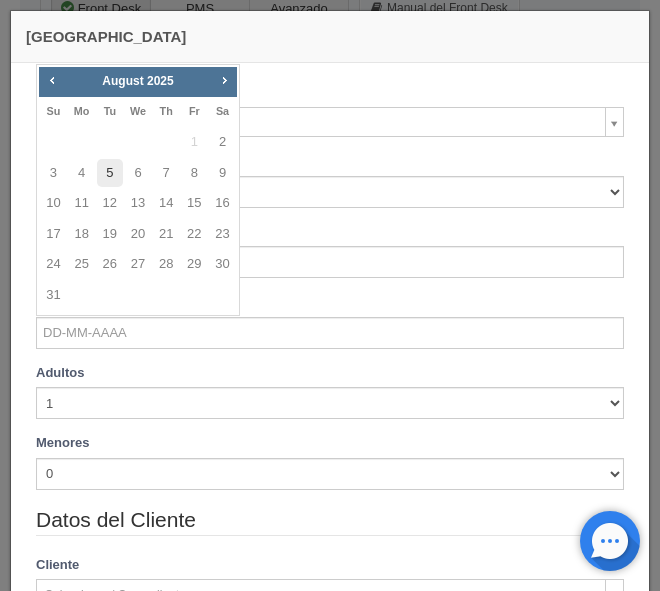 click on "5" at bounding box center [110, 173] 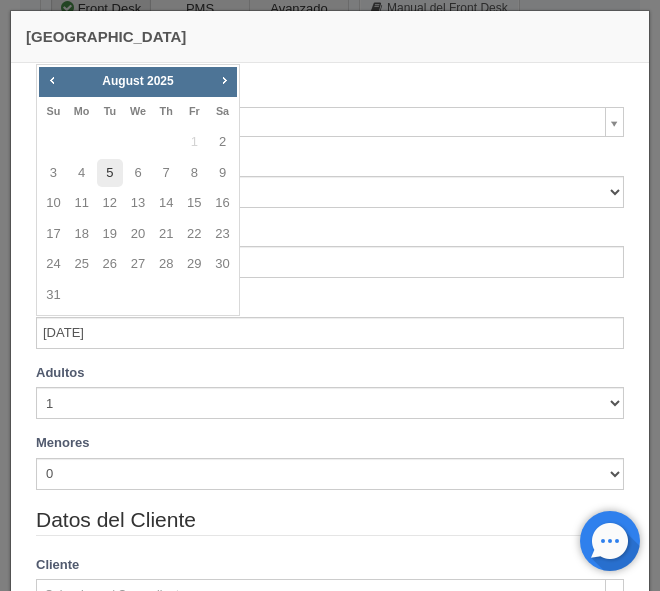 checkbox on "false" 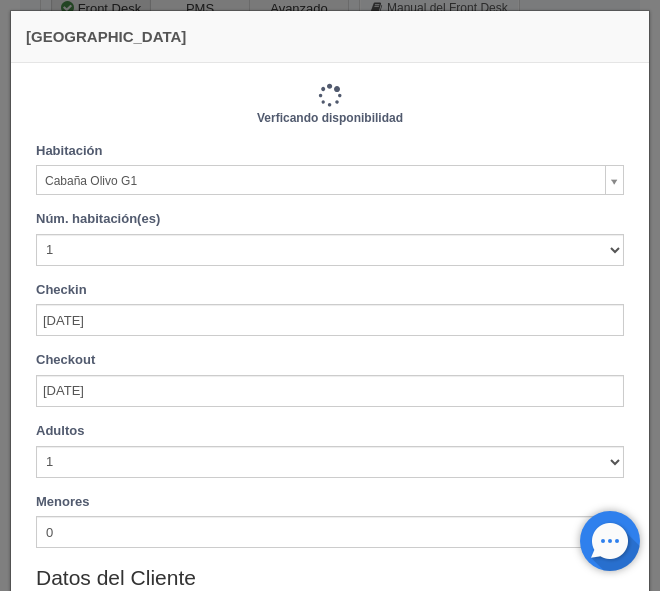 type on "12900.00" 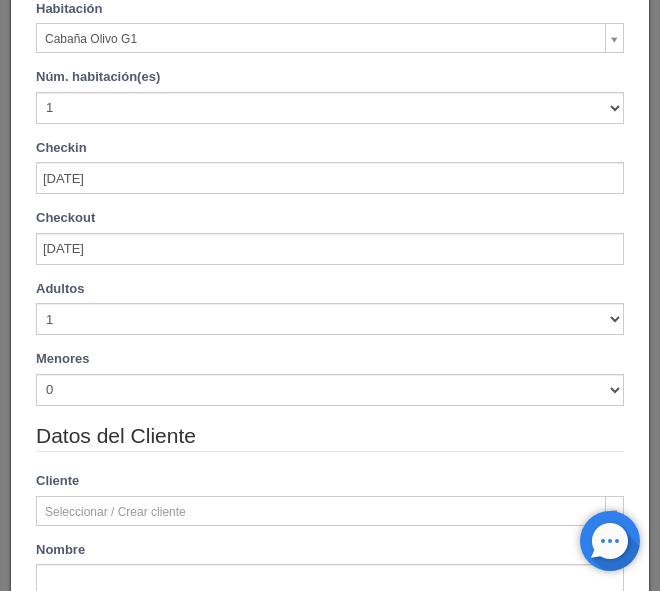 scroll, scrollTop: 200, scrollLeft: 0, axis: vertical 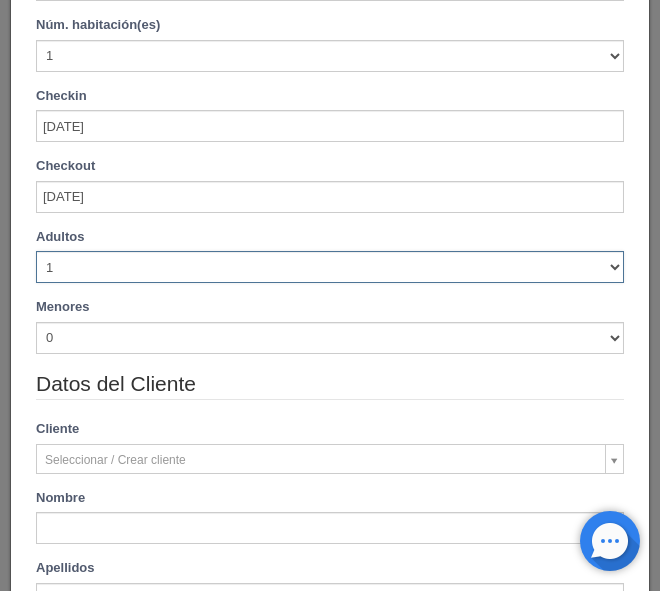 click on "1
2
3
4
5
6
7
8
9
10" at bounding box center [330, 267] 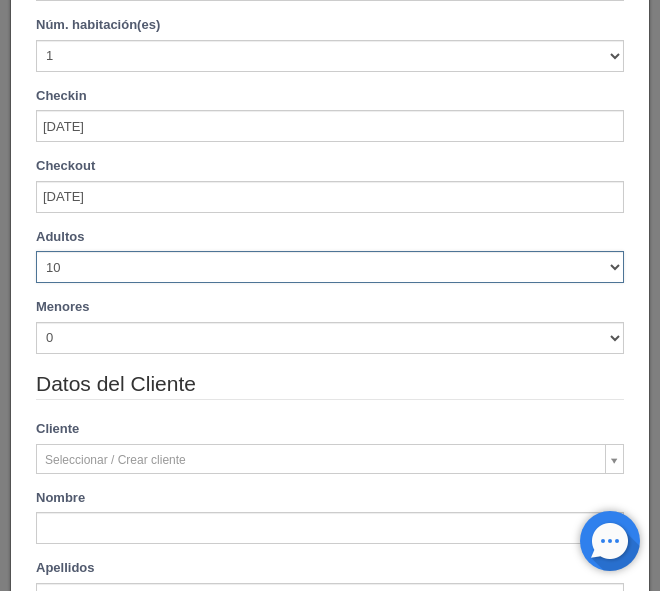 click on "1
2
3
4
5
6
7
8
9
10" at bounding box center [330, 267] 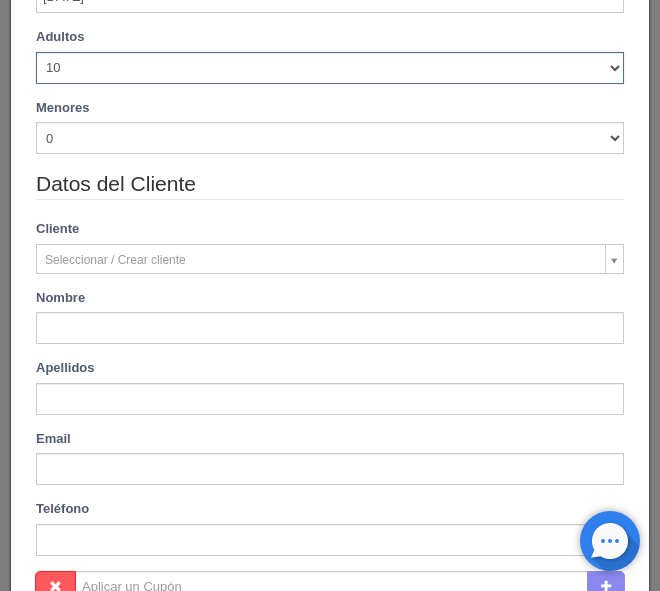 type on "12900.00" 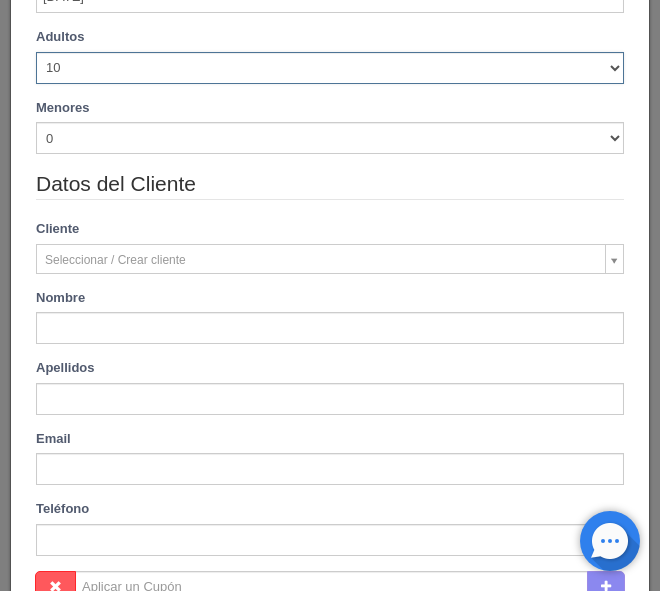 checkbox on "false" 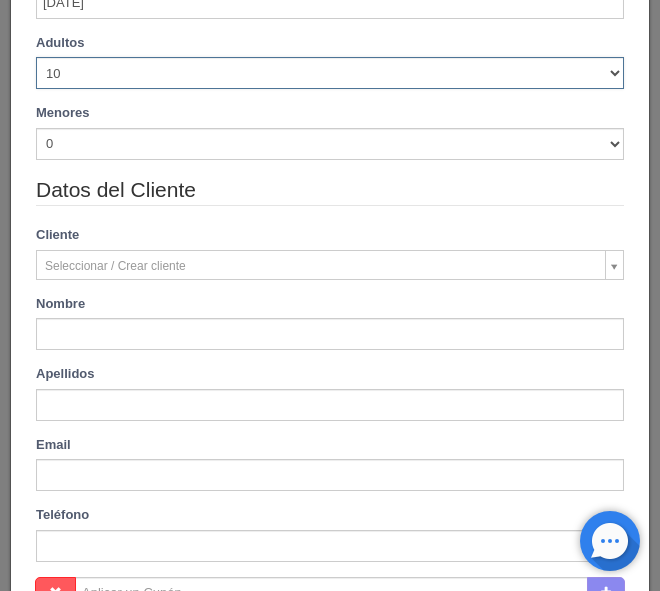 scroll, scrollTop: 400, scrollLeft: 0, axis: vertical 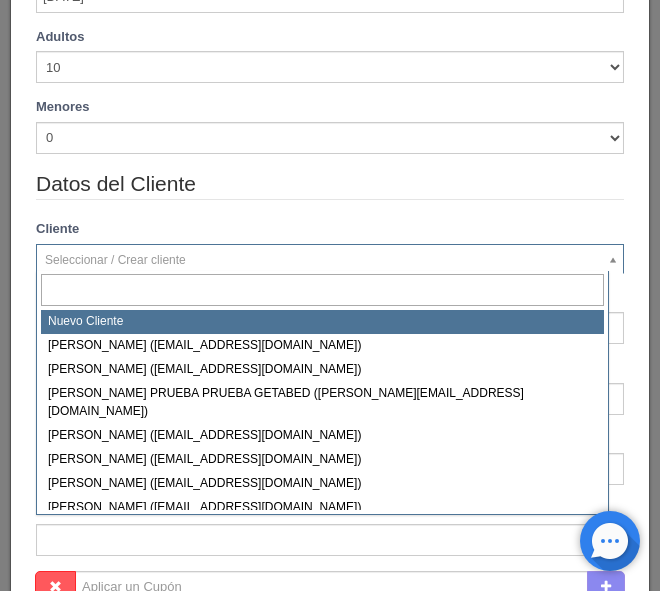 click on "Los Agapandos Tapalpa
Manuales de Ayuda
Actualizaciones recientes
Ana Pau
Mi Perfil
Salir / Log Out
Procesando...
Front desk
Reservas
Hotel y Habitaciones
Tarifas
Inventarios
Promociones
Cupones
Productos y Servicios
Clientes
Canales Adicionales
Facebook Fan Page" at bounding box center [330, 364] 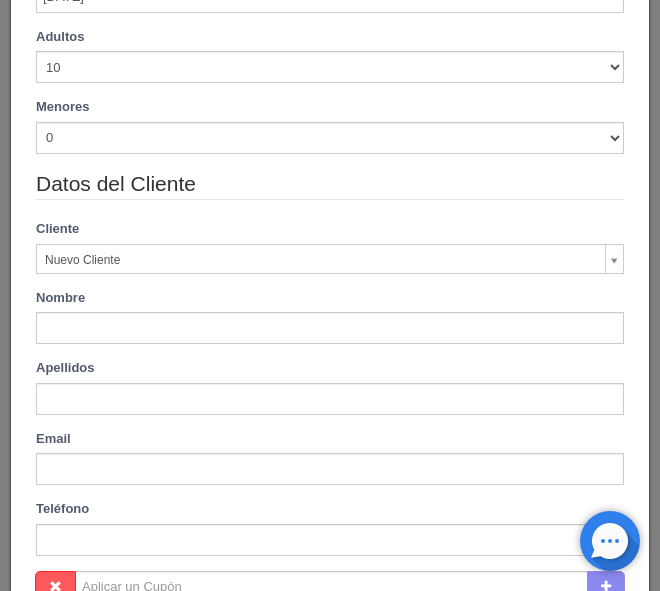select on "-1" 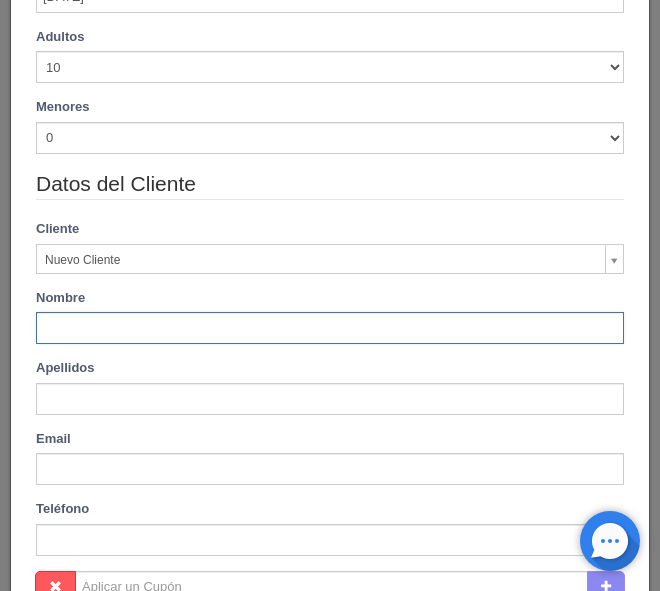 click at bounding box center (330, 328) 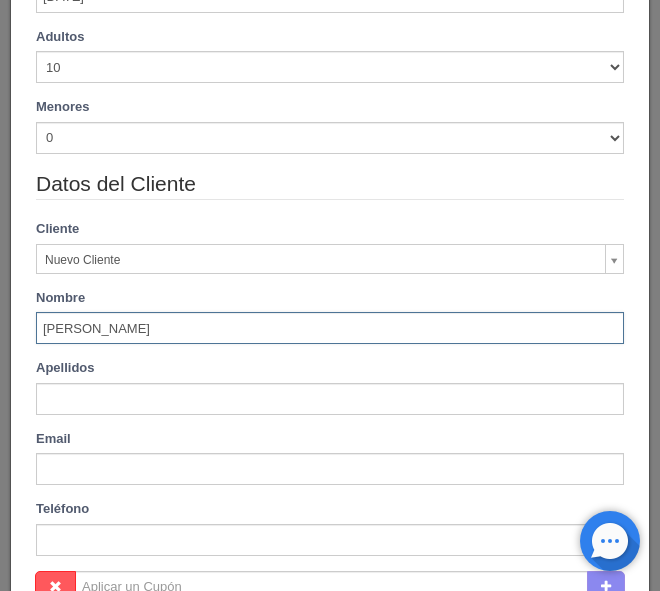 type on "Rosalinda" 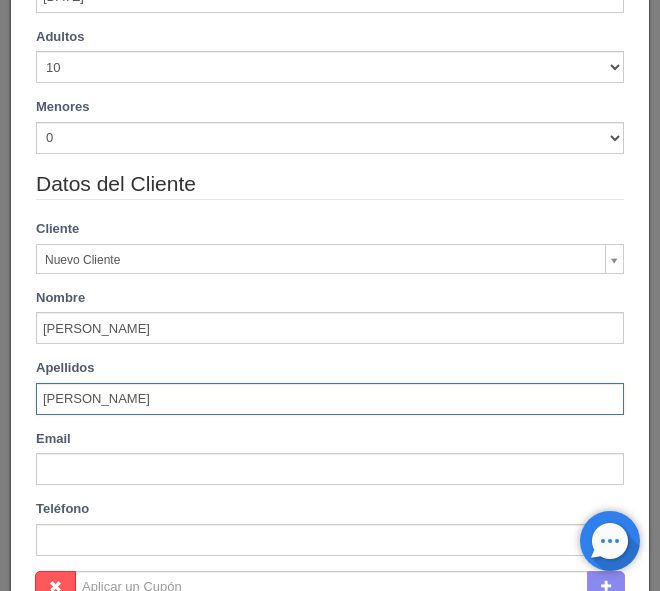 type on "Vázquez" 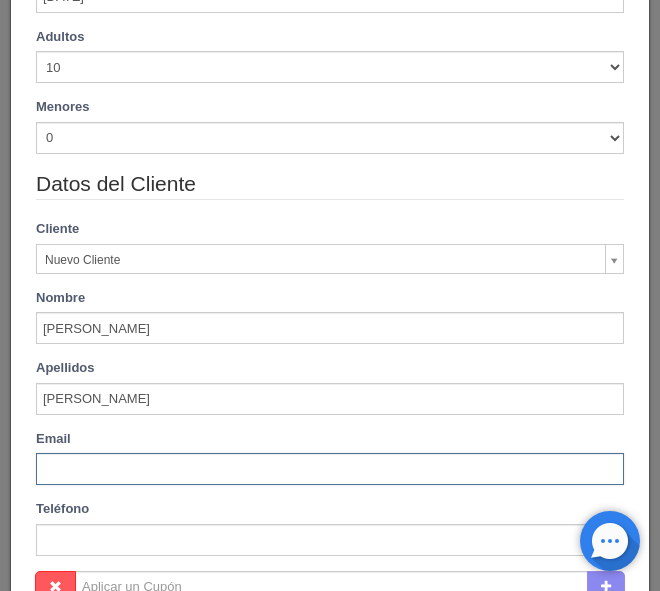 click at bounding box center [330, 469] 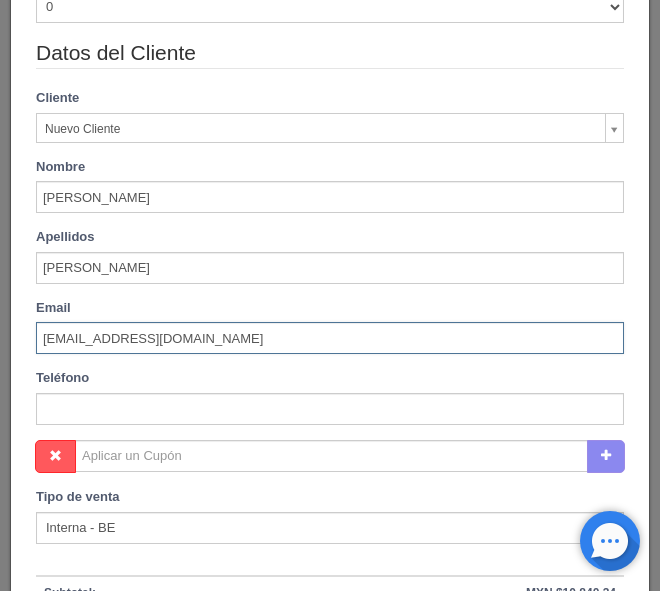 scroll, scrollTop: 600, scrollLeft: 0, axis: vertical 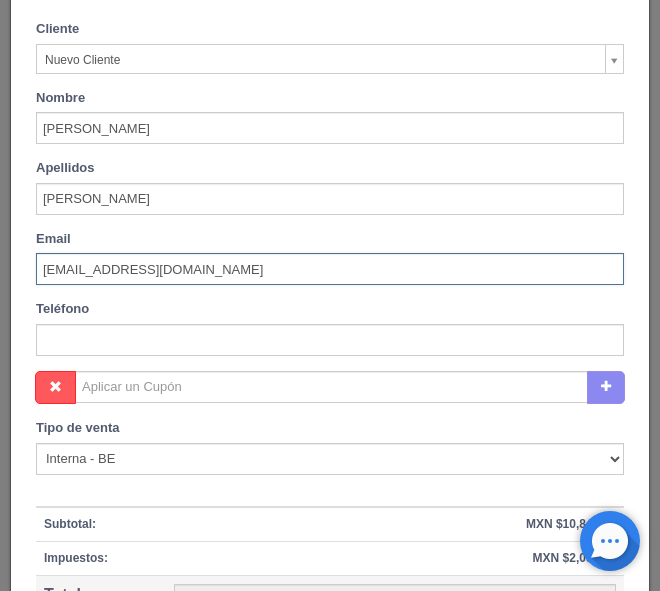 type on "ros77vazvar@yahoo.com.mx" 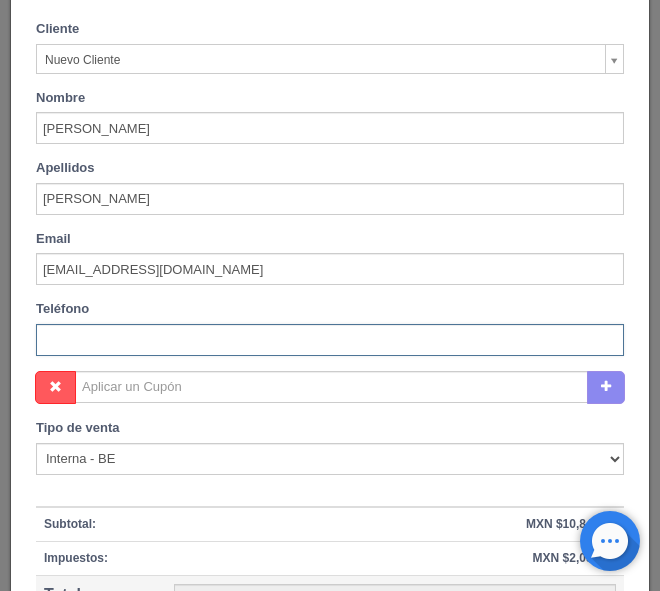 click at bounding box center [330, 340] 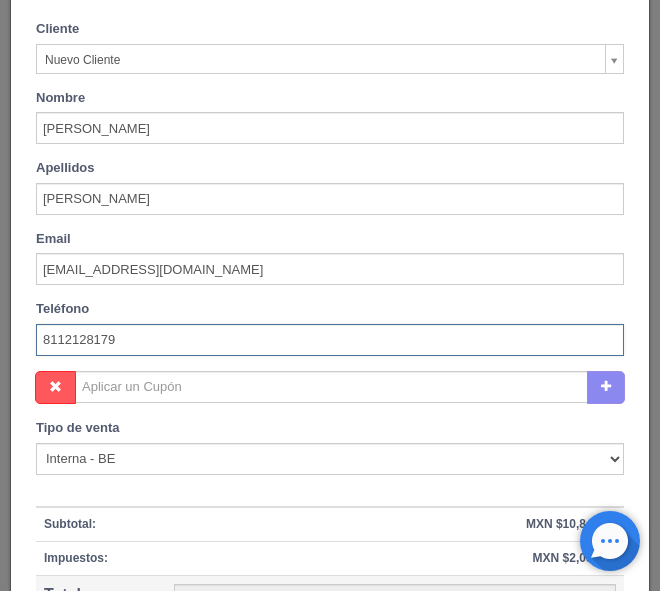 type on "8112128179" 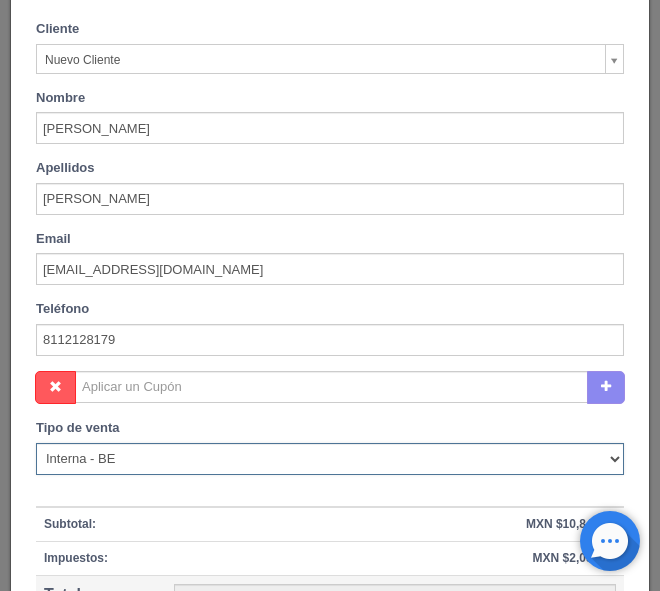click on "Correo Electronico
Interna - BE
Llamada
OTA Externa
Otro
WALK IN" at bounding box center (330, 459) 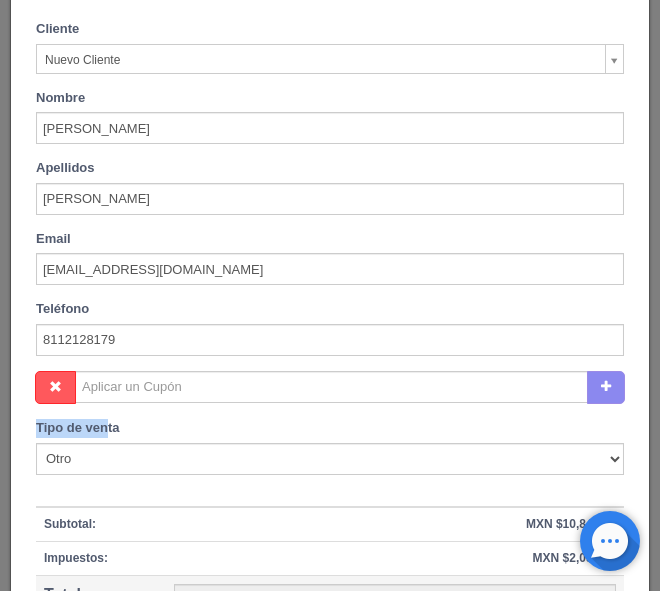 click on "Nombre Cupón :
Descuentos :
Tipo de venta
Correo Electronico
Interna - BE
Llamada
OTA Externa
Otro
WALK IN
Subtotal:
MXN $10,840.34
Descuento:
Impuestos:
MXN $2,059.66
Total:
12900.00
12900.00
Modificar Total
MXN" at bounding box center (330, 537) 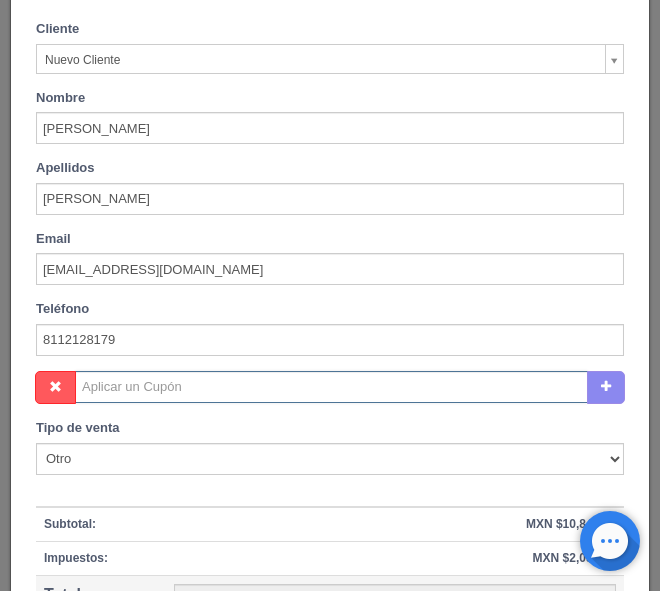click at bounding box center [331, 387] 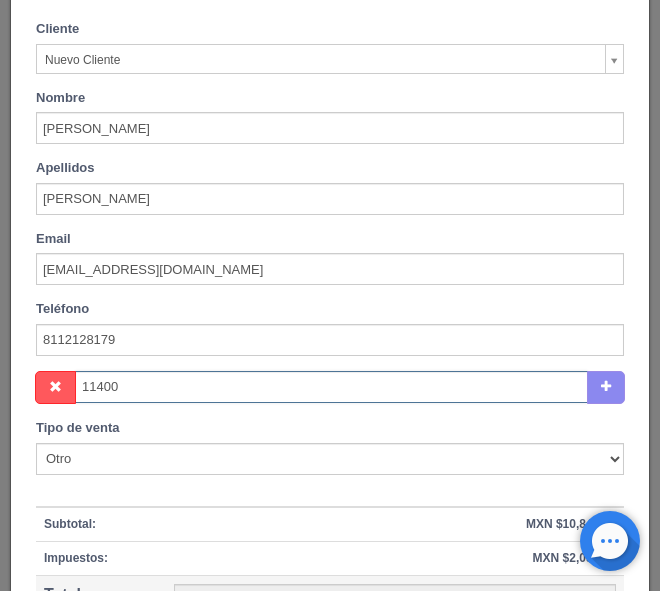 type on "11400" 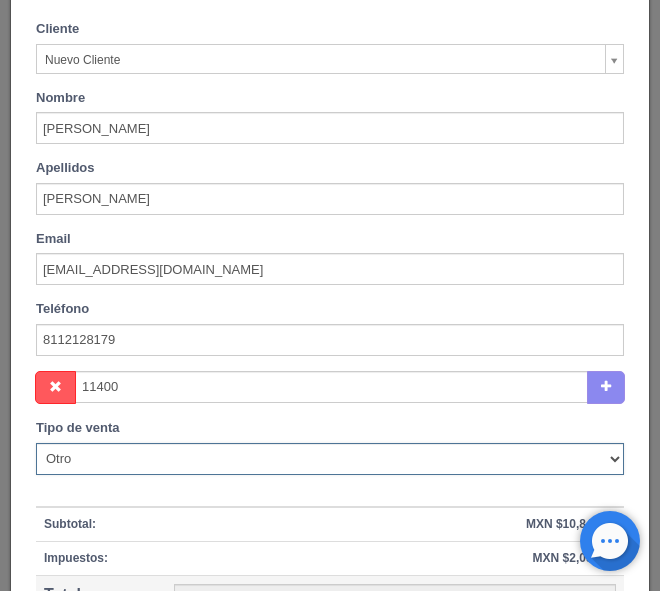 click on "Correo Electronico
Interna - BE
Llamada
OTA Externa
Otro
WALK IN" at bounding box center (330, 459) 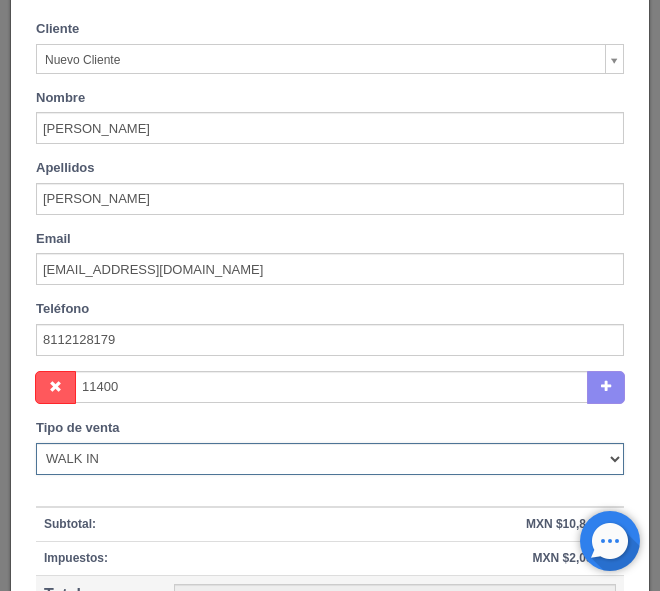 click on "Correo Electronico
Interna - BE
Llamada
OTA Externa
Otro
WALK IN" at bounding box center [330, 459] 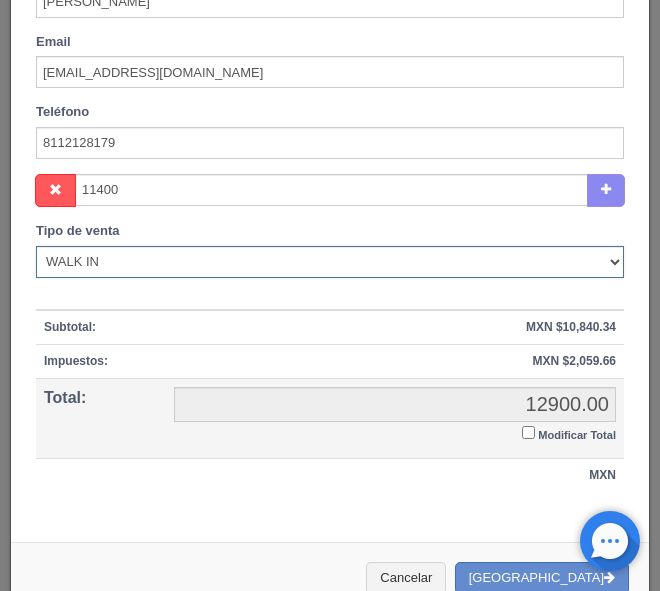 scroll, scrollTop: 800, scrollLeft: 0, axis: vertical 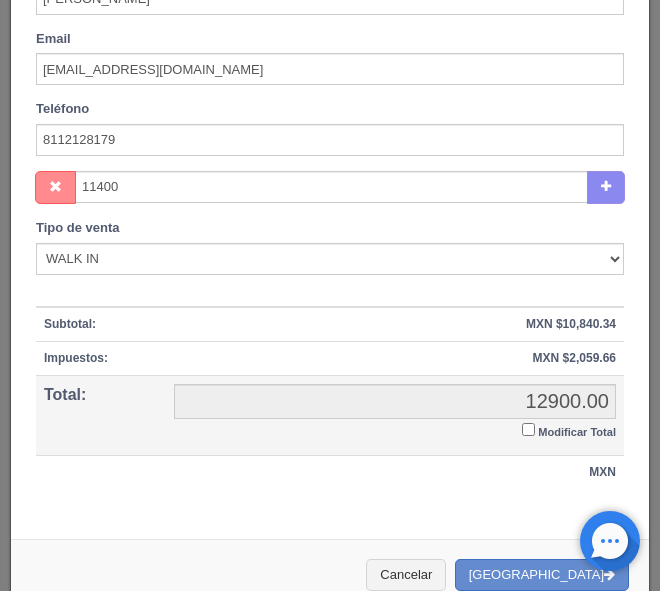 click at bounding box center [55, 188] 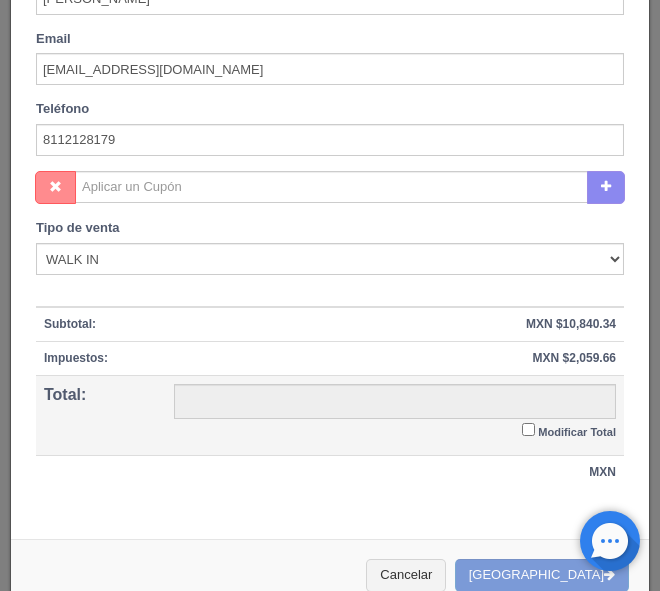 type on "12900.00" 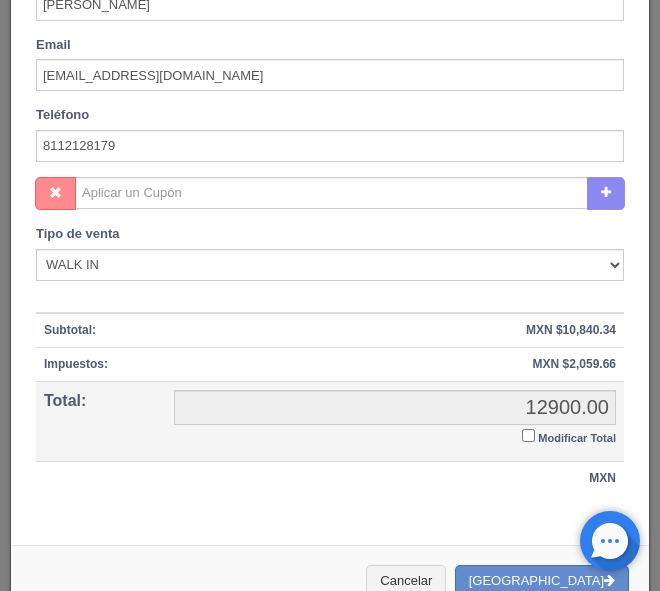 scroll, scrollTop: 800, scrollLeft: 0, axis: vertical 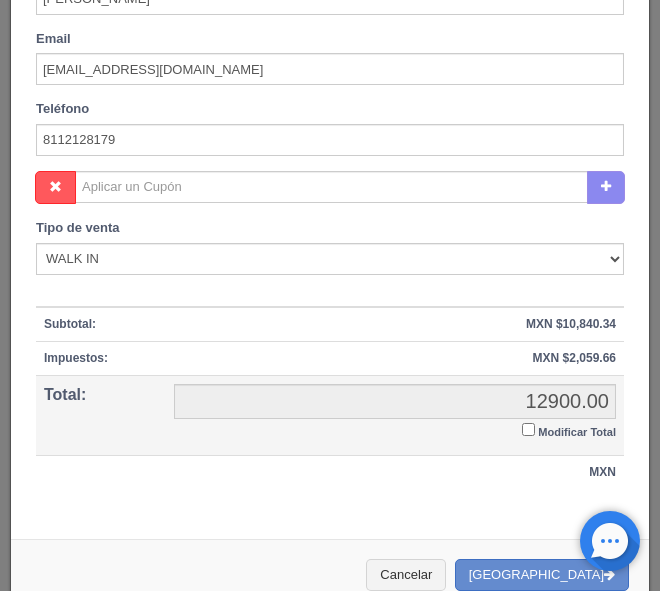 click on "Modificar Total" at bounding box center [528, 429] 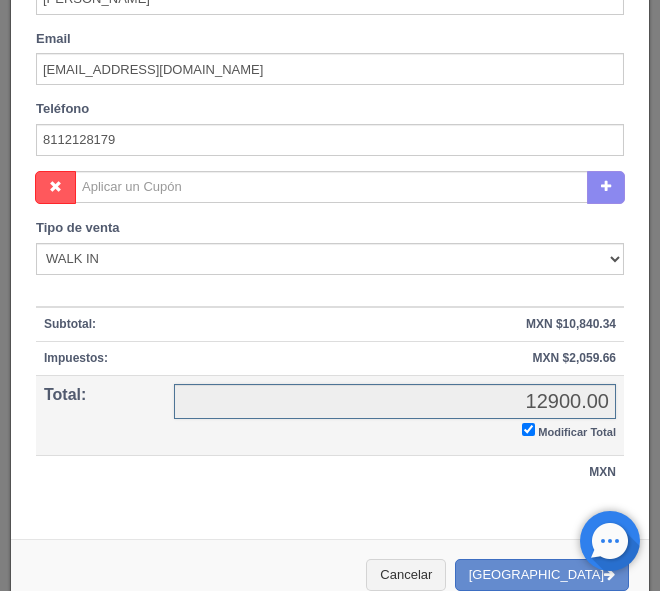 checkbox on "true" 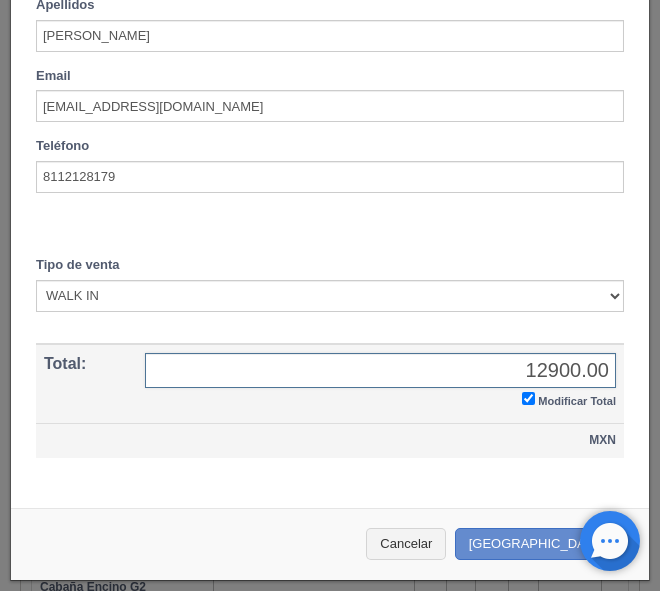 scroll, scrollTop: 763, scrollLeft: 0, axis: vertical 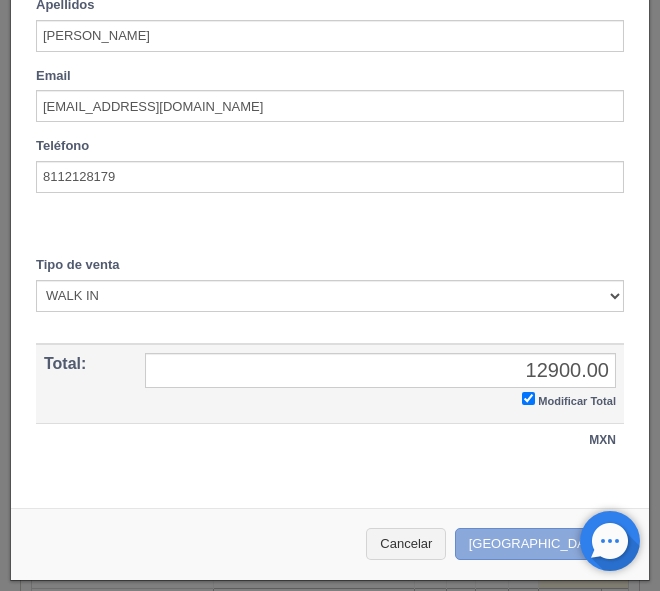 click on "[GEOGRAPHIC_DATA]" at bounding box center (542, 544) 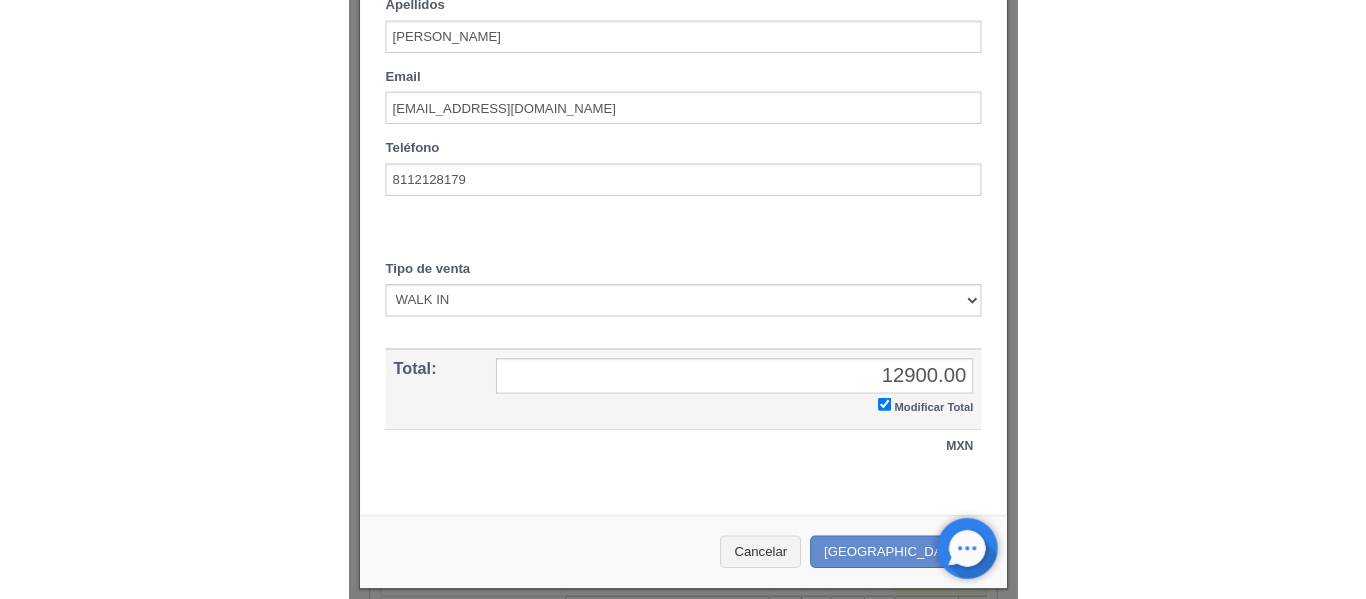 scroll, scrollTop: 376, scrollLeft: 0, axis: vertical 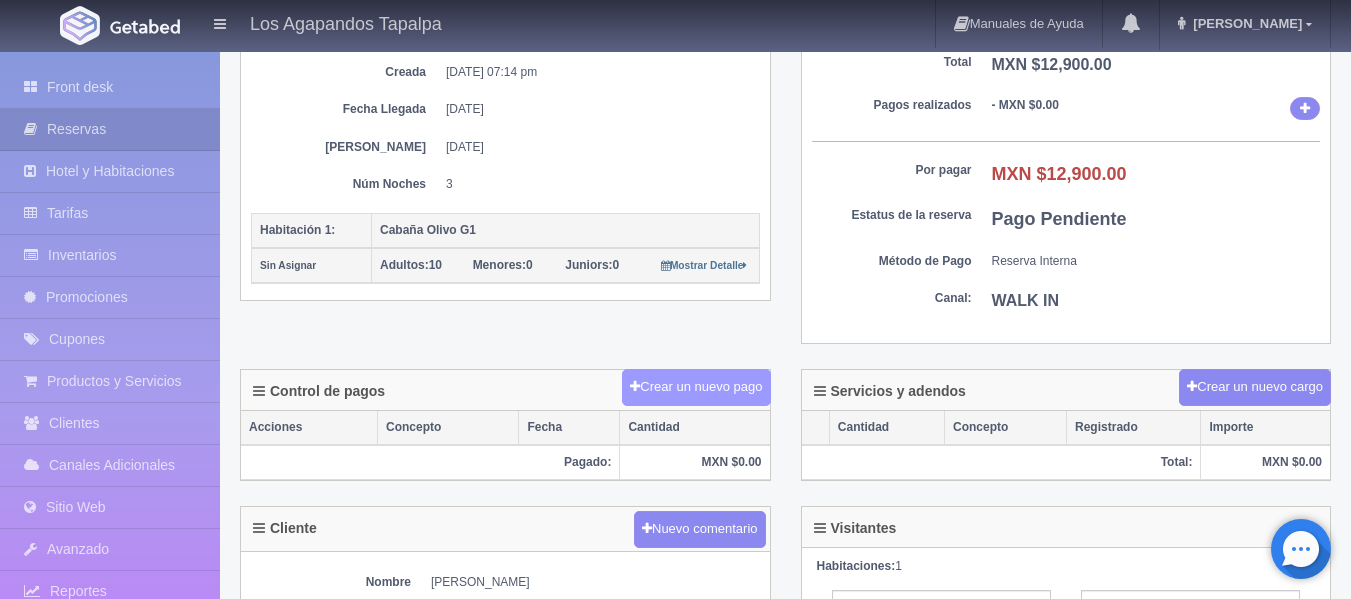 click on "Crear un nuevo pago" at bounding box center [696, 387] 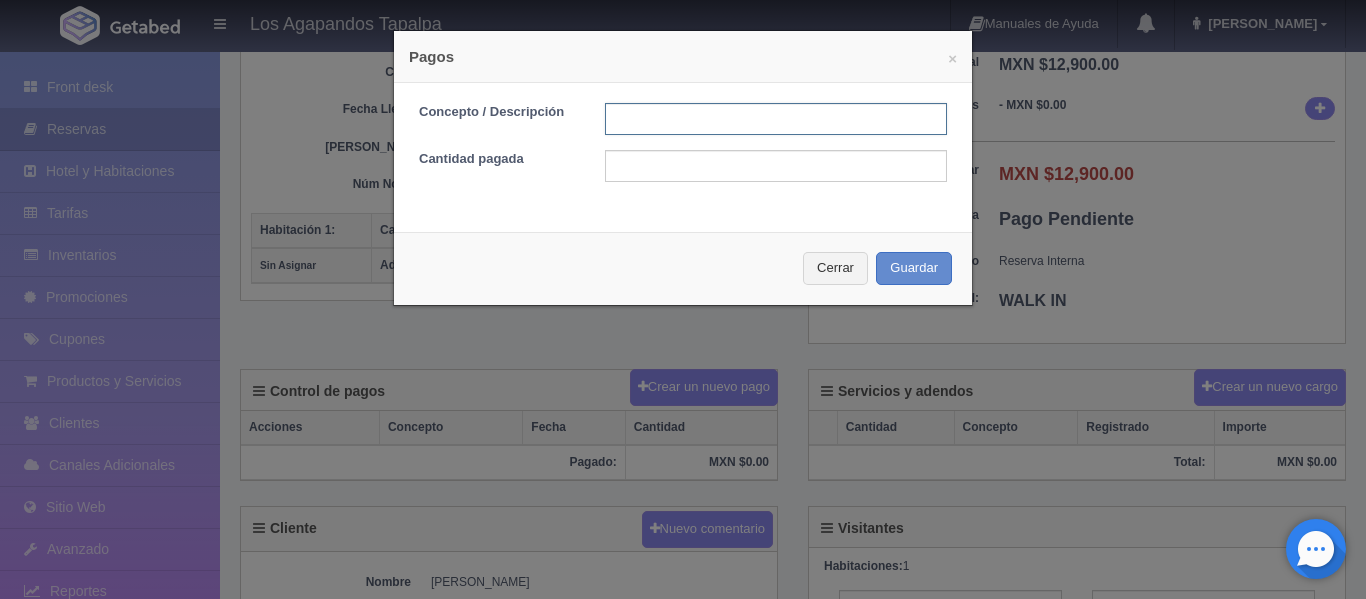 click at bounding box center [776, 119] 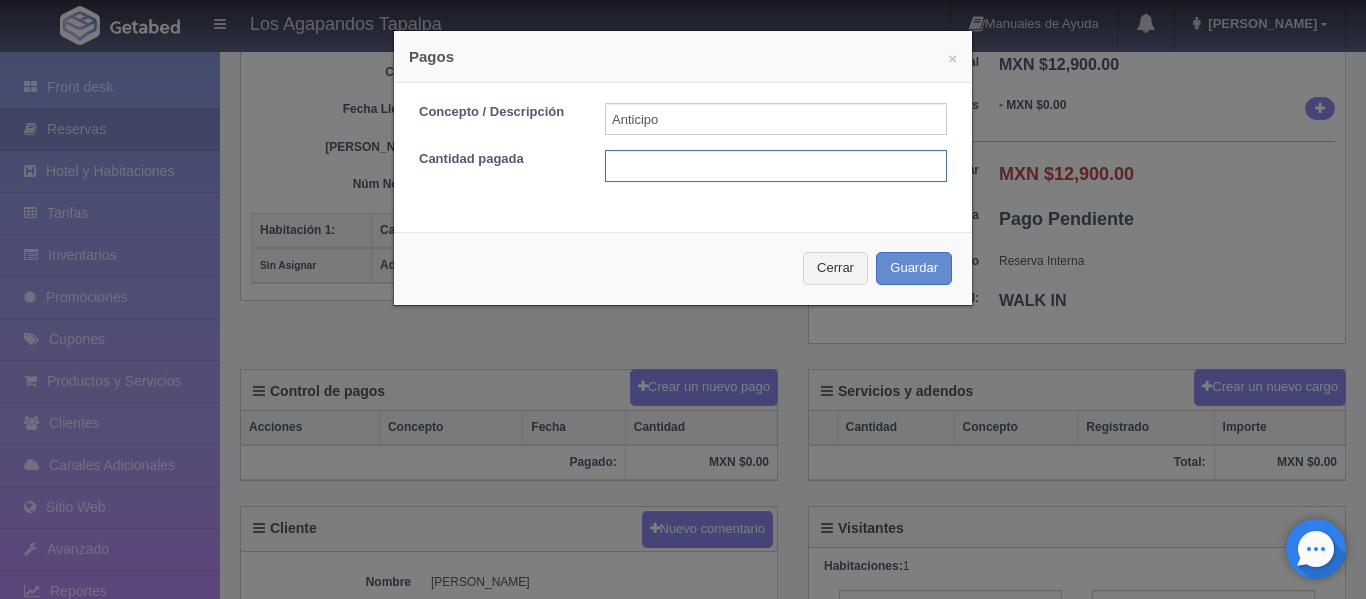 click at bounding box center [776, 166] 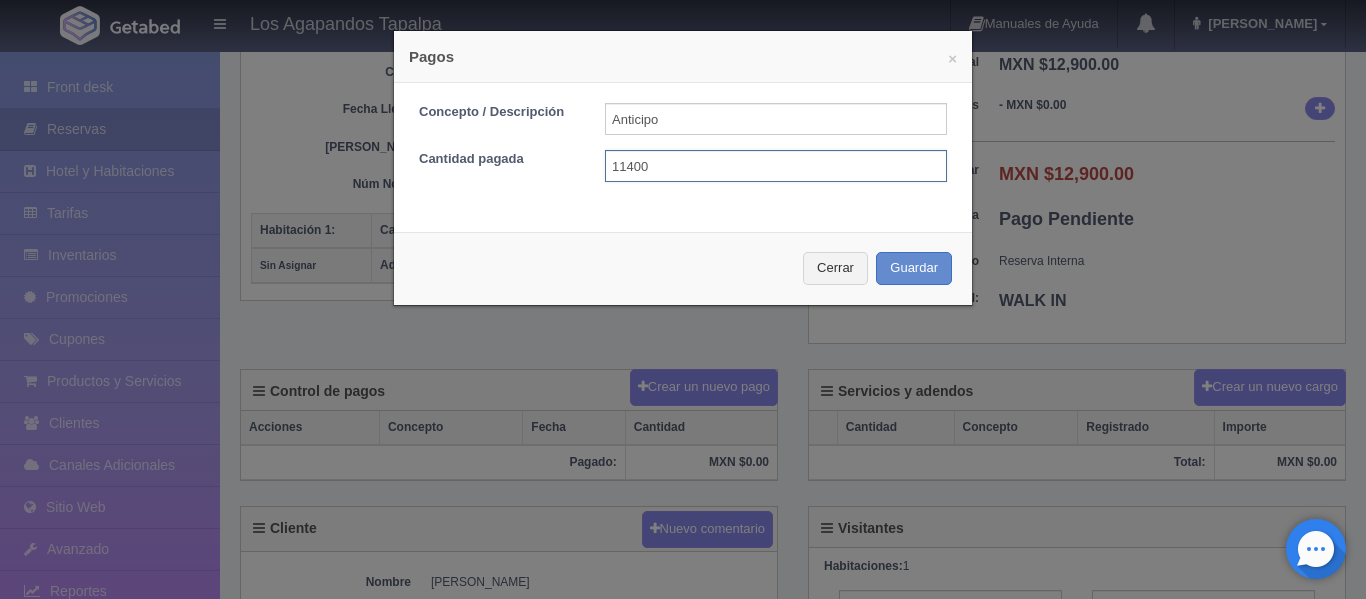 type on "11400" 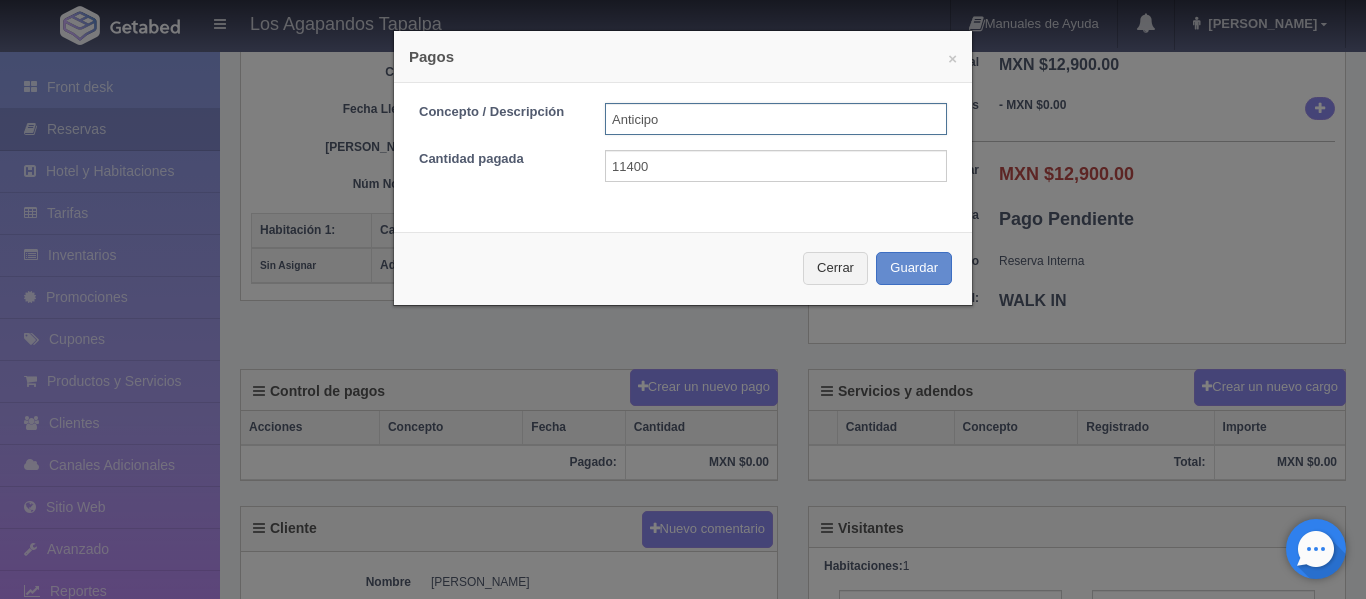 click on "Anticipo" at bounding box center [776, 119] 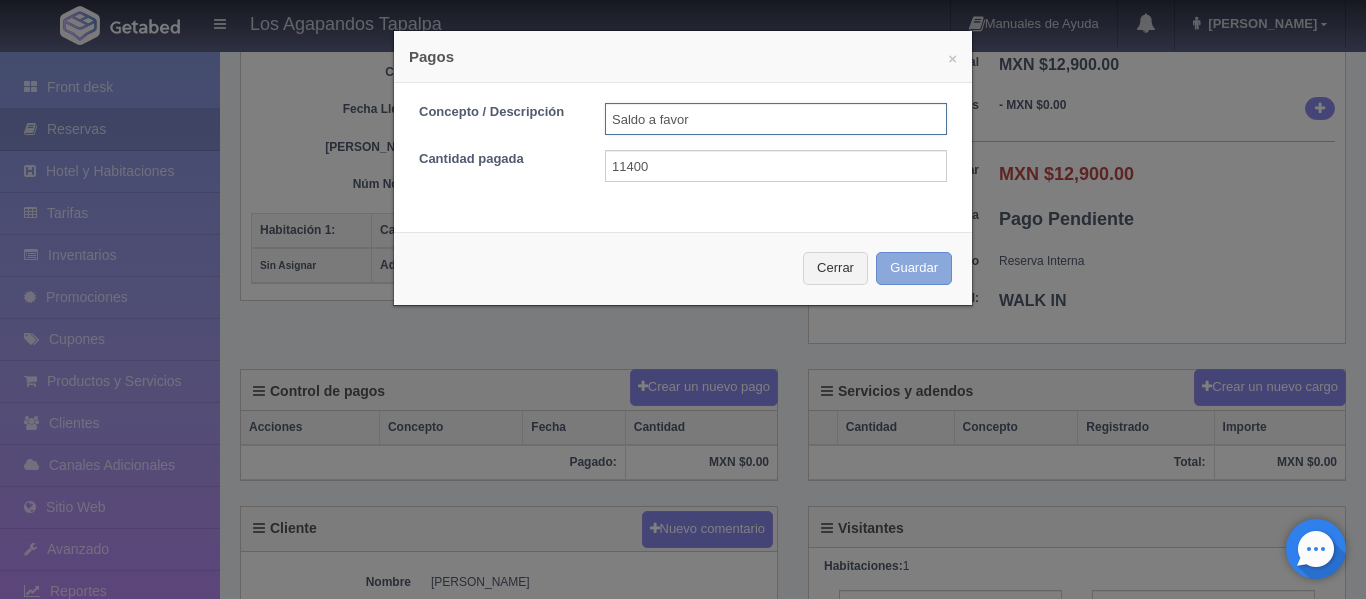 type on "Saldo a favor" 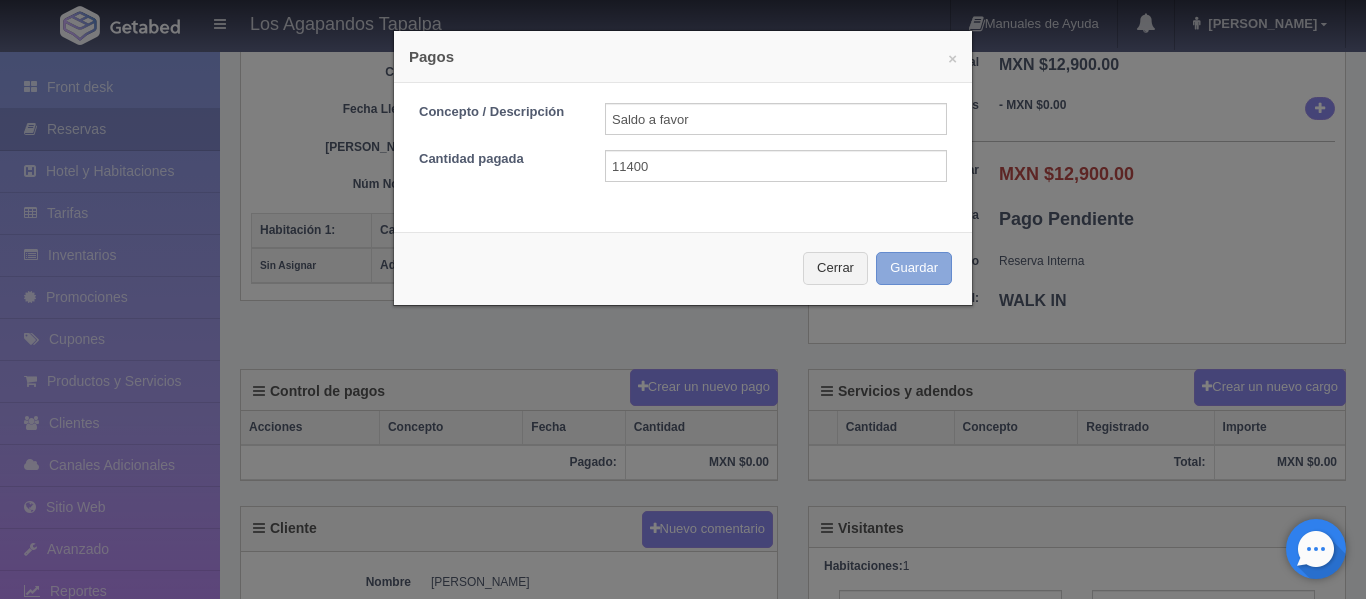 click on "Guardar" at bounding box center (914, 268) 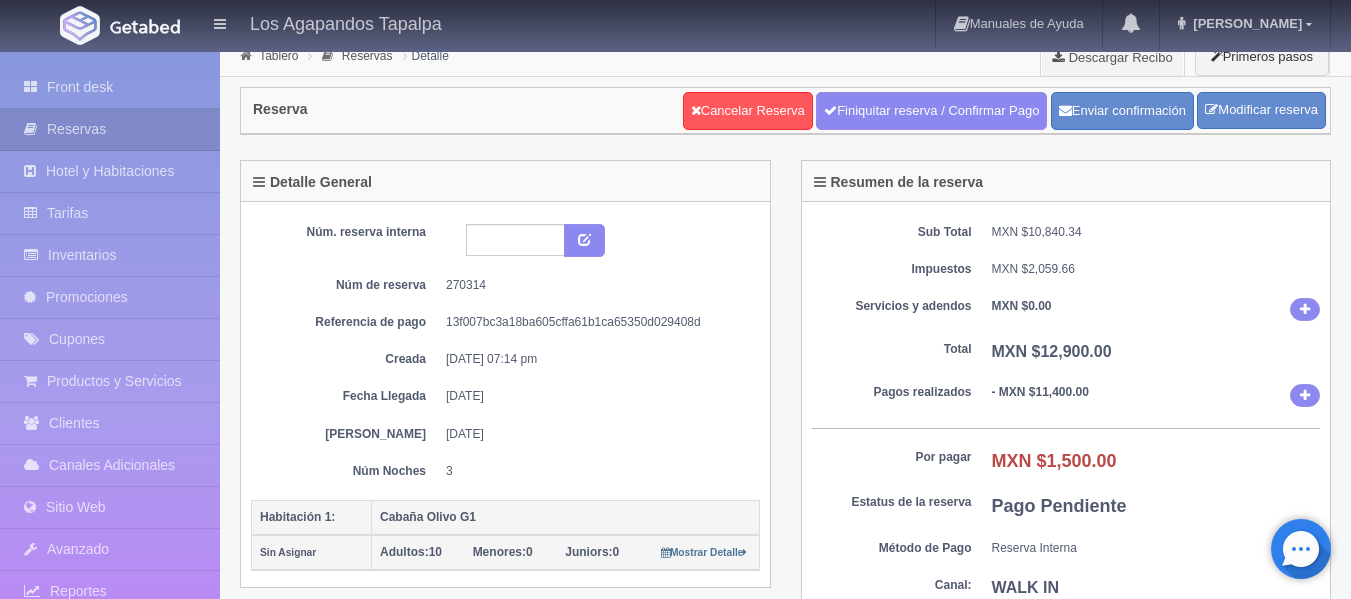 scroll, scrollTop: 0, scrollLeft: 0, axis: both 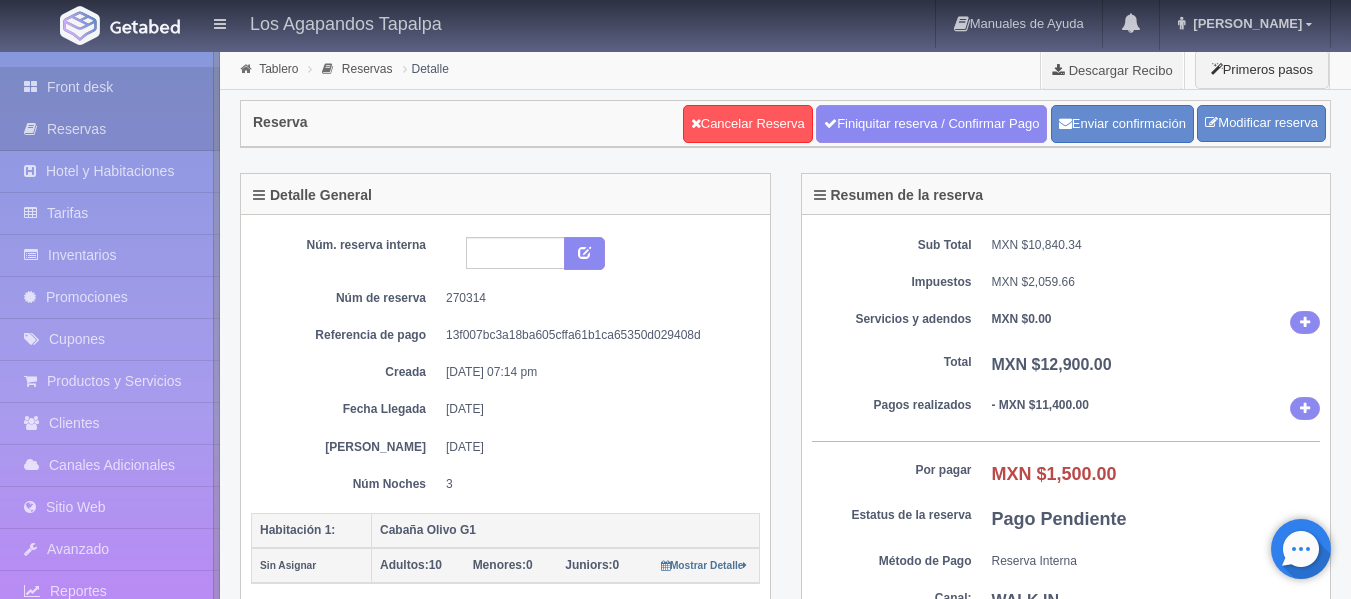 click on "Front desk" at bounding box center [110, 87] 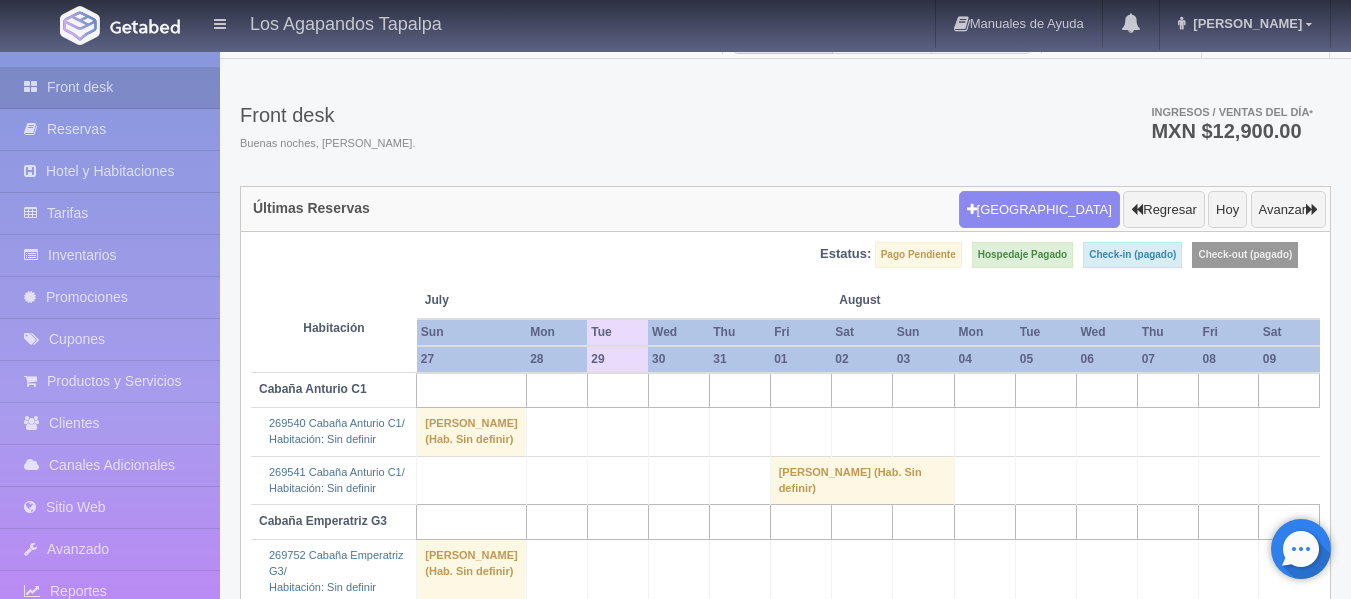 scroll, scrollTop: 0, scrollLeft: 0, axis: both 